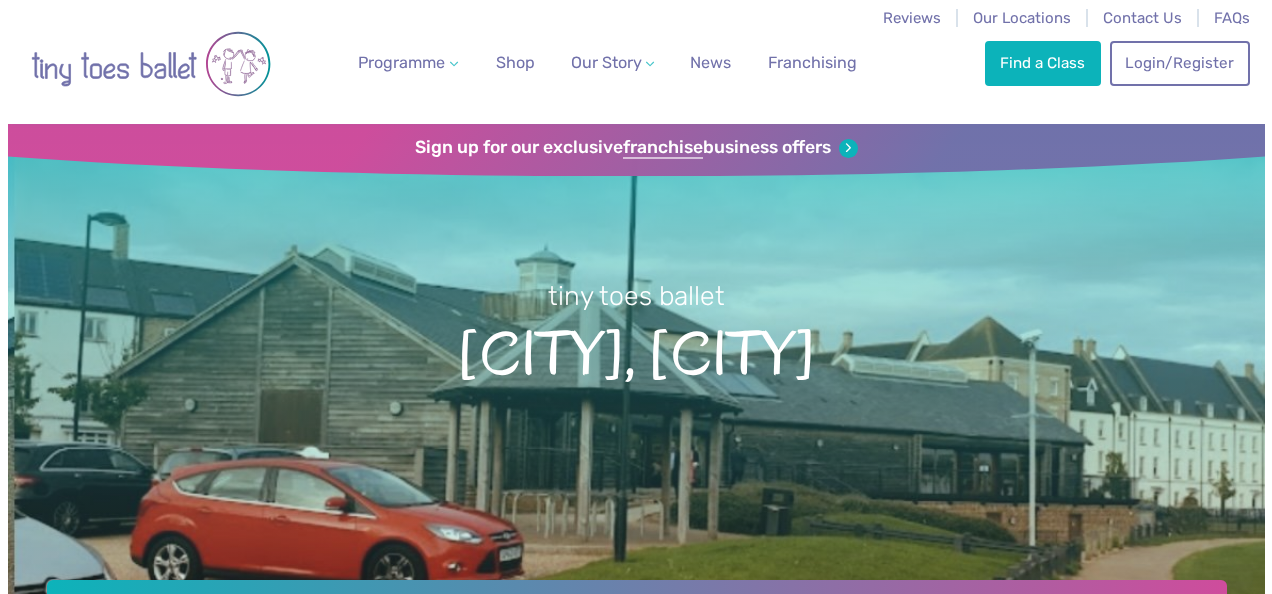scroll, scrollTop: 0, scrollLeft: 0, axis: both 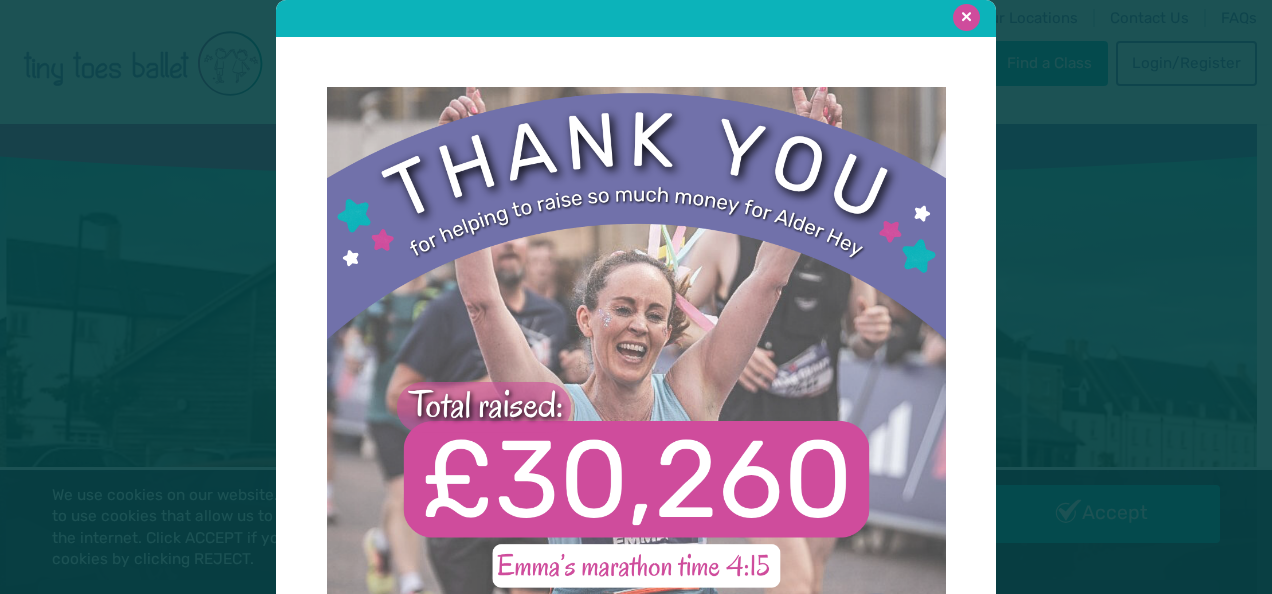 click at bounding box center [966, 17] 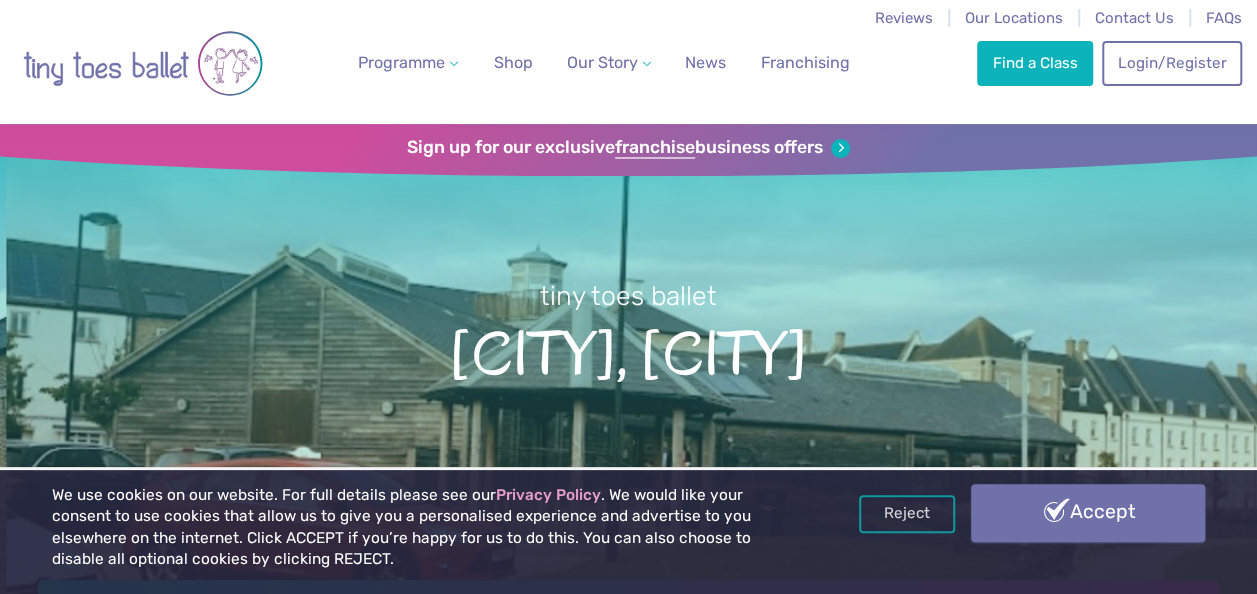click on "Accept" at bounding box center [1088, 513] 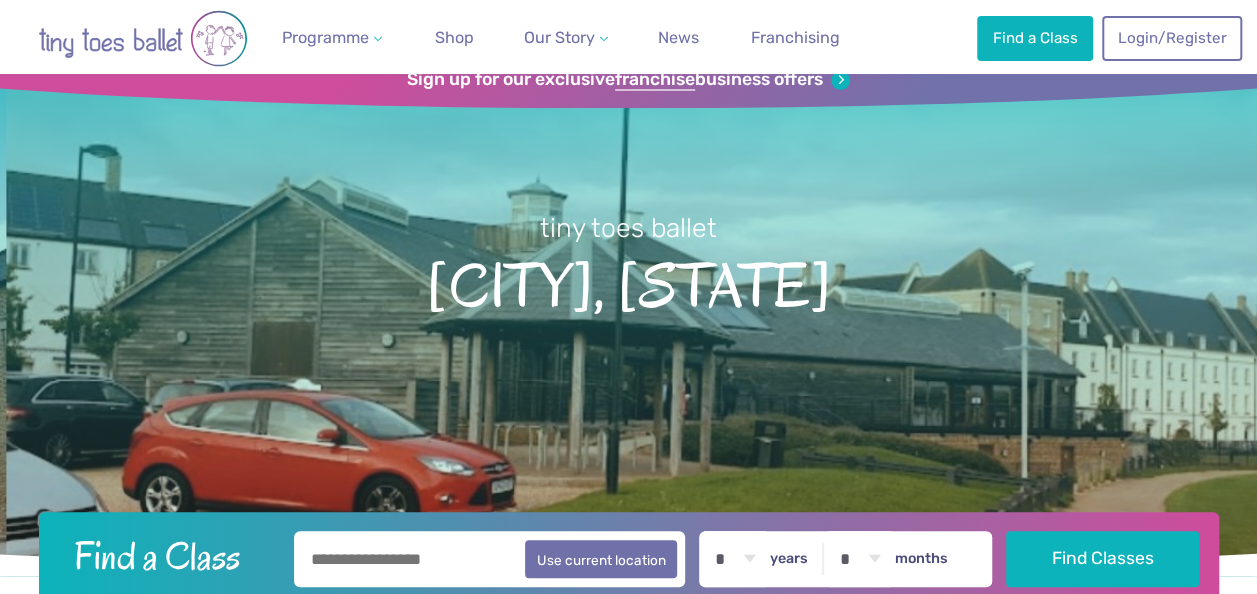 scroll, scrollTop: 100, scrollLeft: 0, axis: vertical 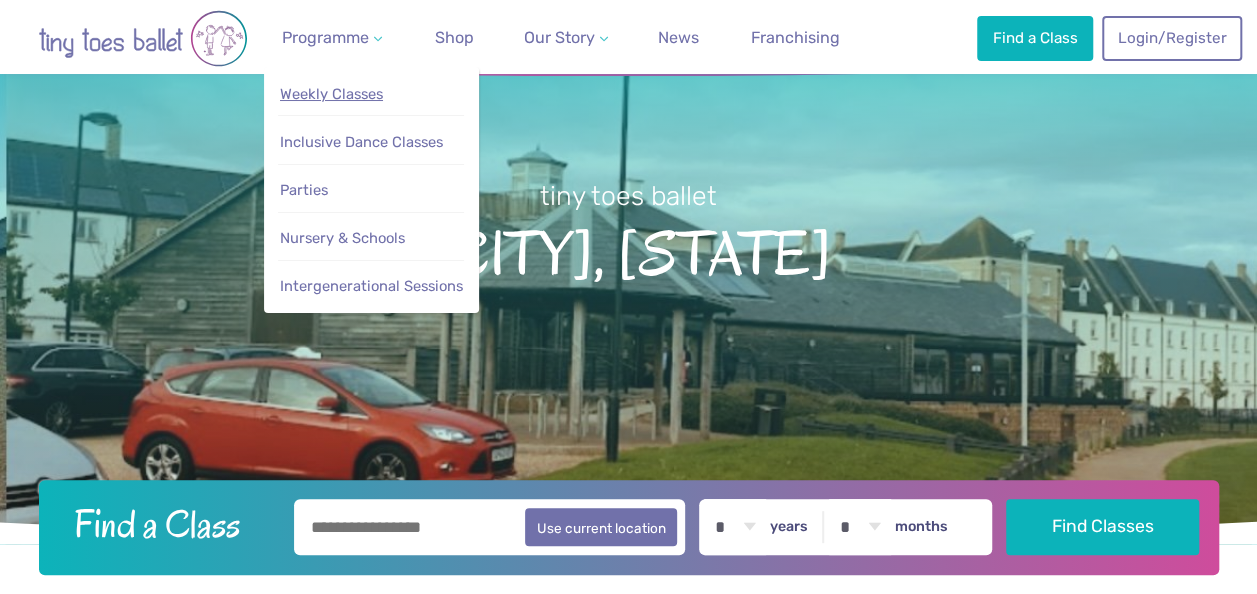 click on "•••••• •••••••" at bounding box center [331, 94] 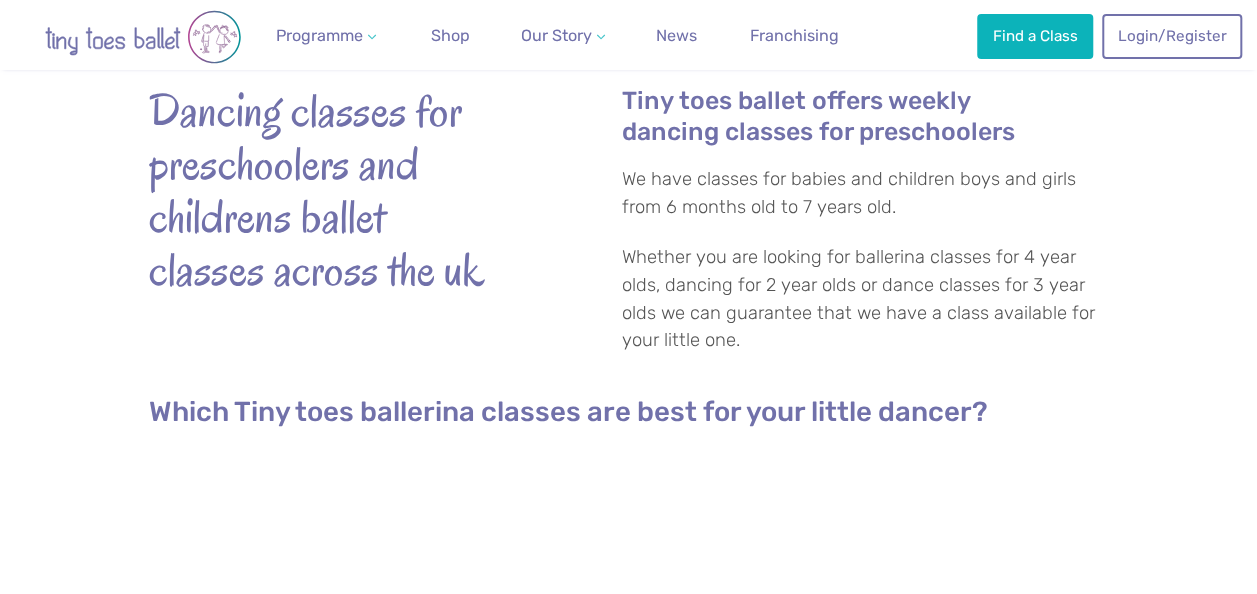 scroll, scrollTop: 800, scrollLeft: 0, axis: vertical 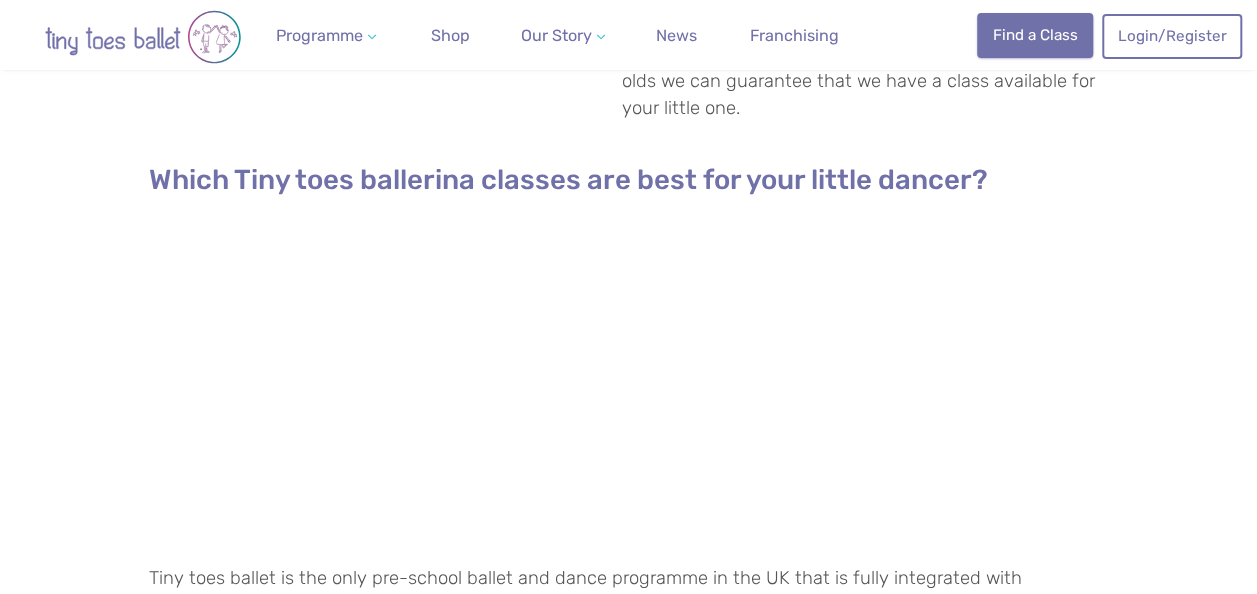 click on "Find a Class" at bounding box center [1035, 35] 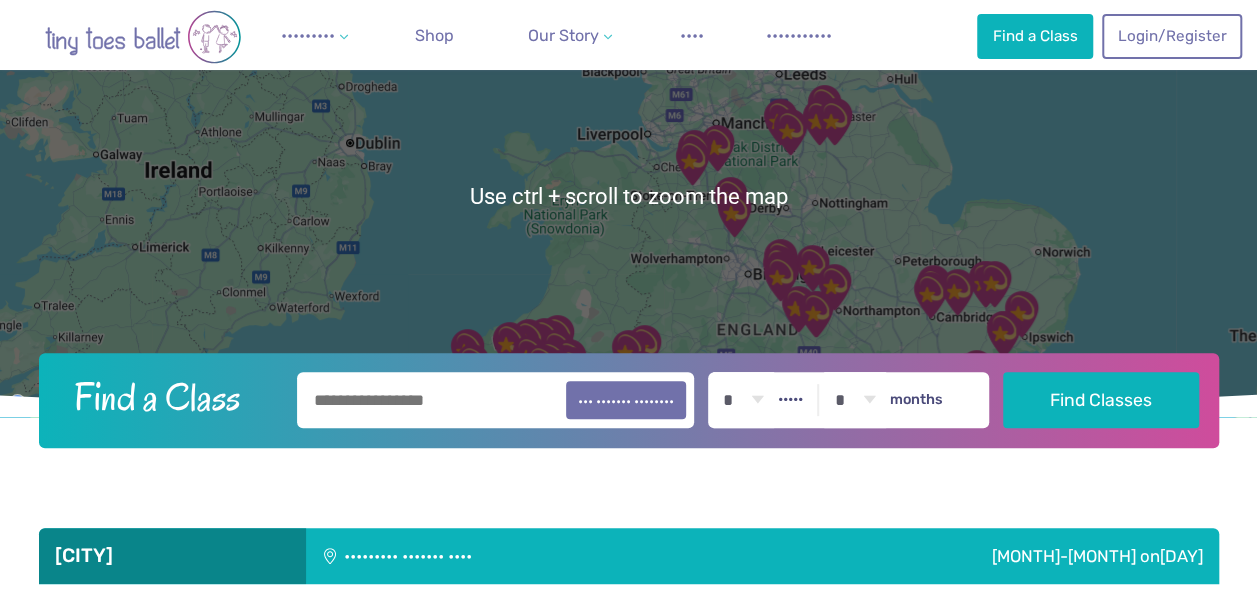 scroll, scrollTop: 300, scrollLeft: 0, axis: vertical 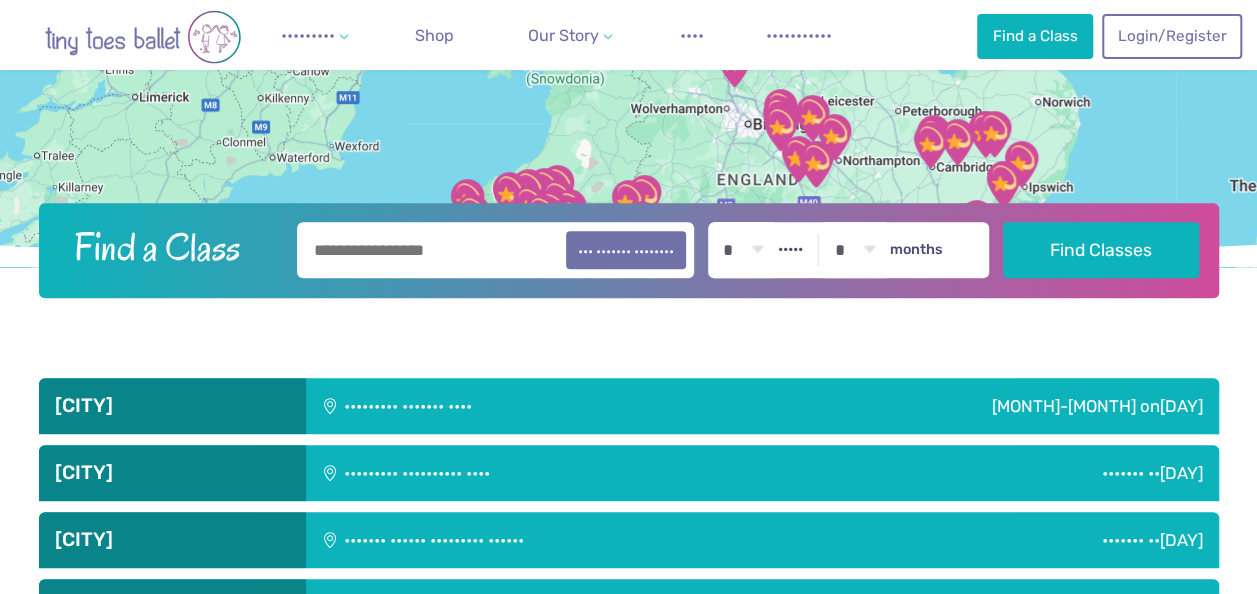 click at bounding box center [495, 250] 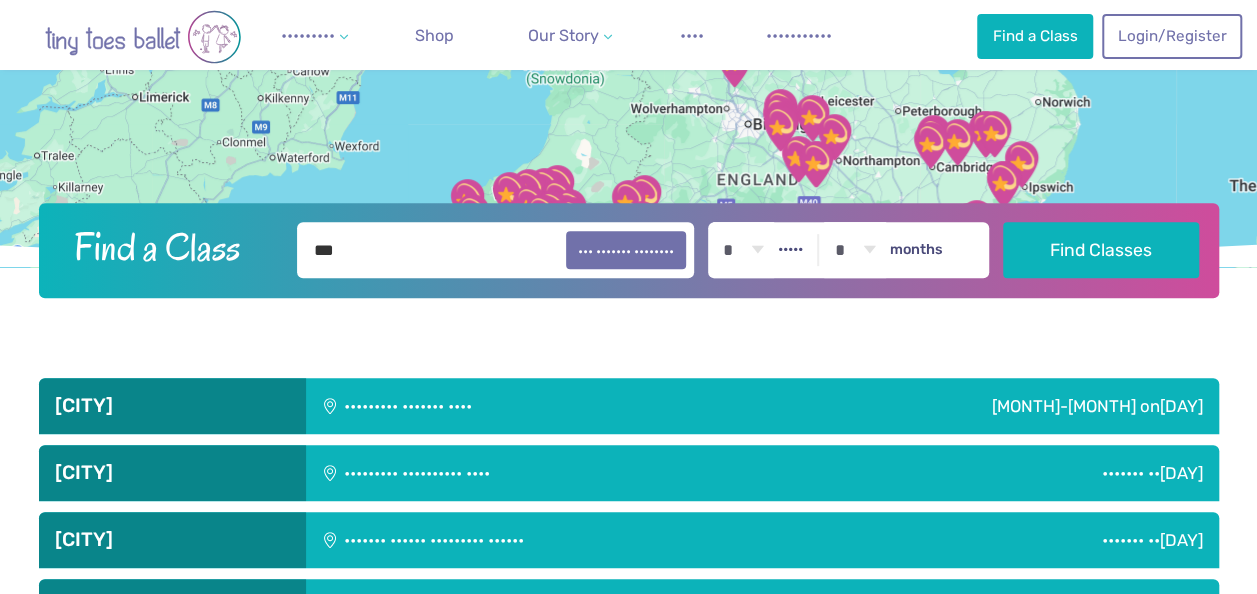 type on "***" 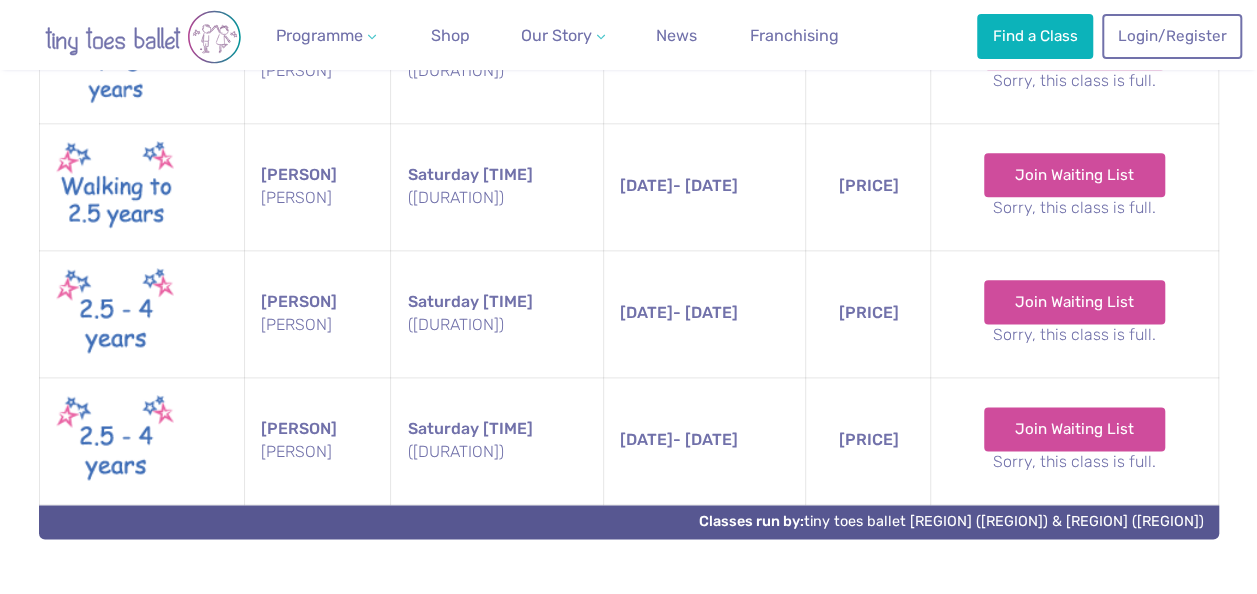 scroll, scrollTop: 1200, scrollLeft: 0, axis: vertical 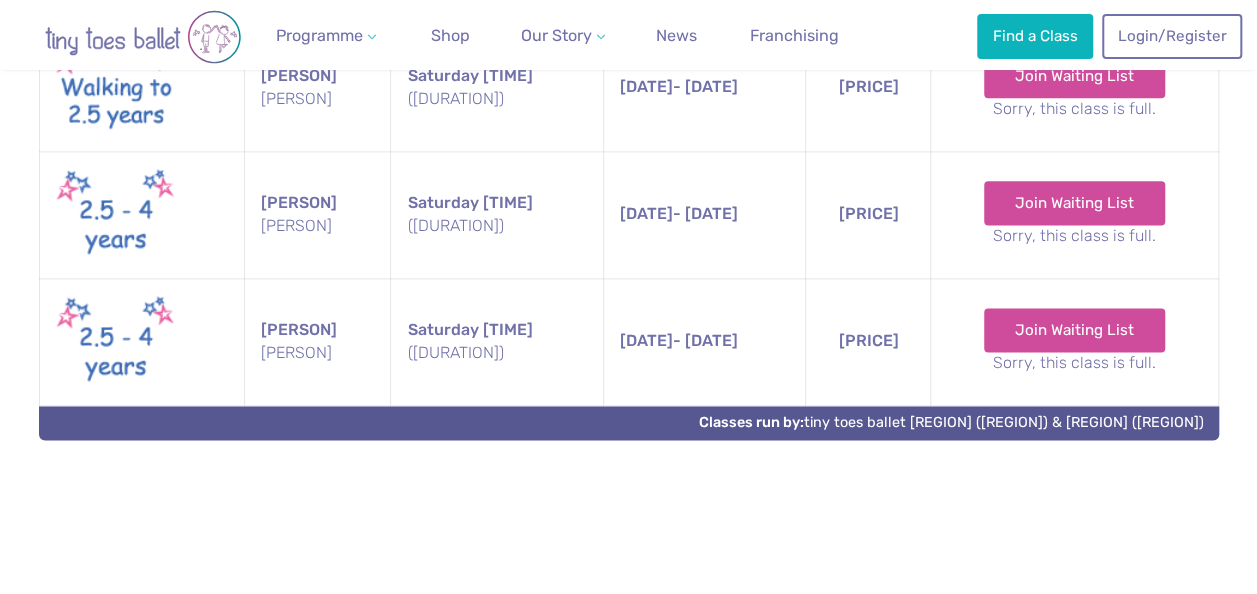 drag, startPoint x: 793, startPoint y: 358, endPoint x: 616, endPoint y: 342, distance: 177.7217 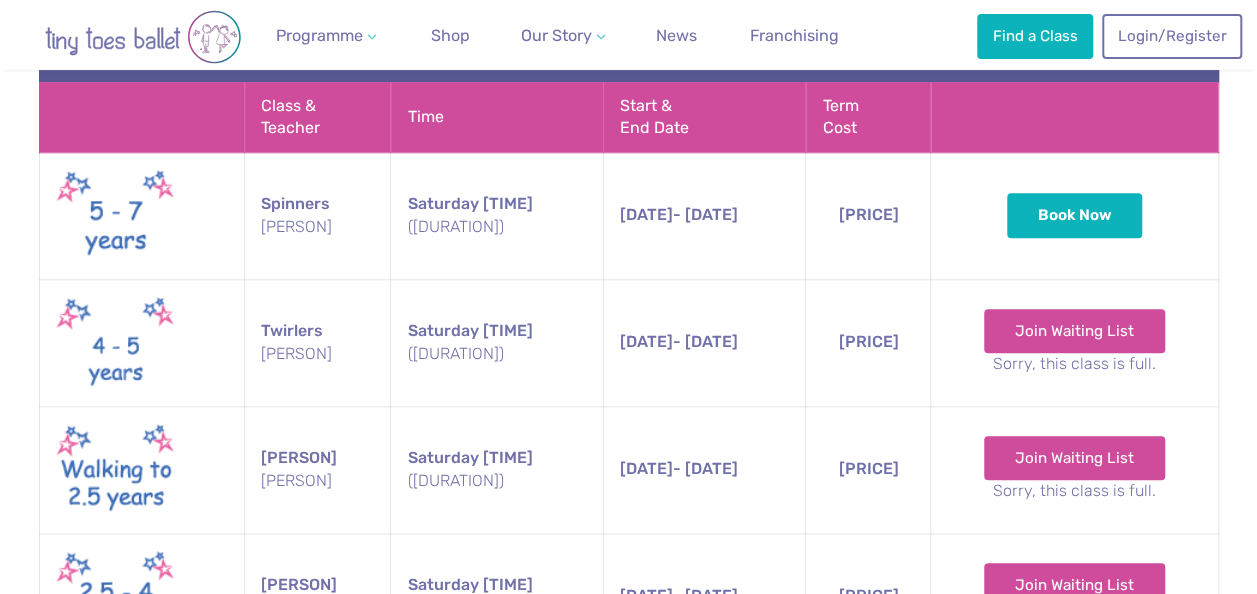 scroll, scrollTop: 800, scrollLeft: 0, axis: vertical 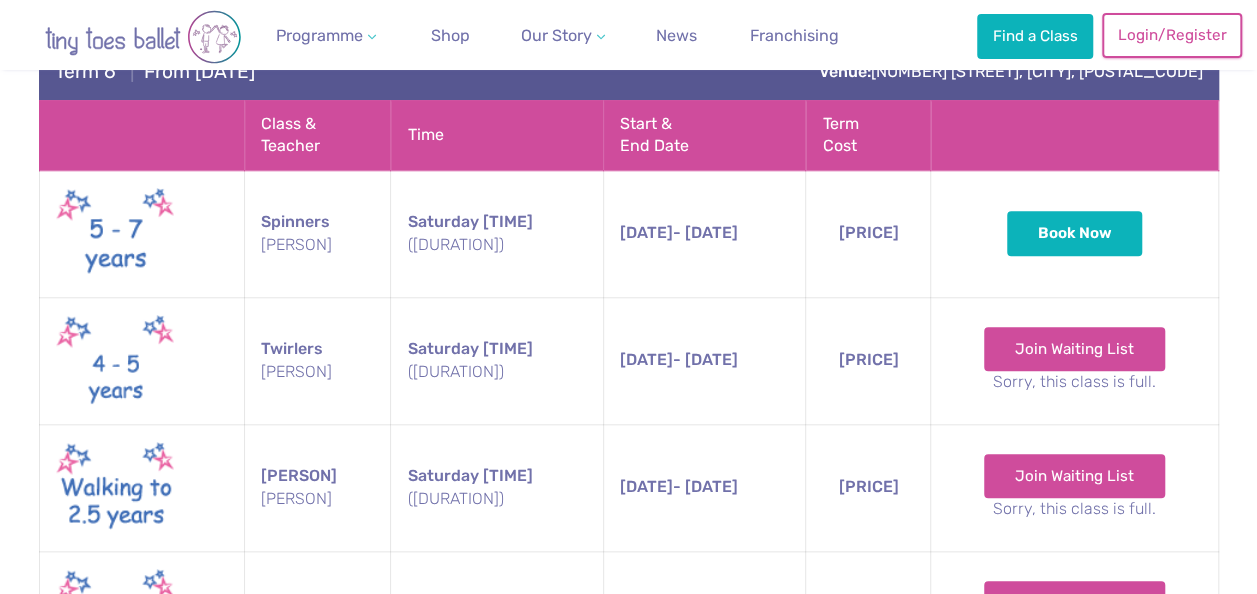 click on "Login/Register" at bounding box center [1172, 35] 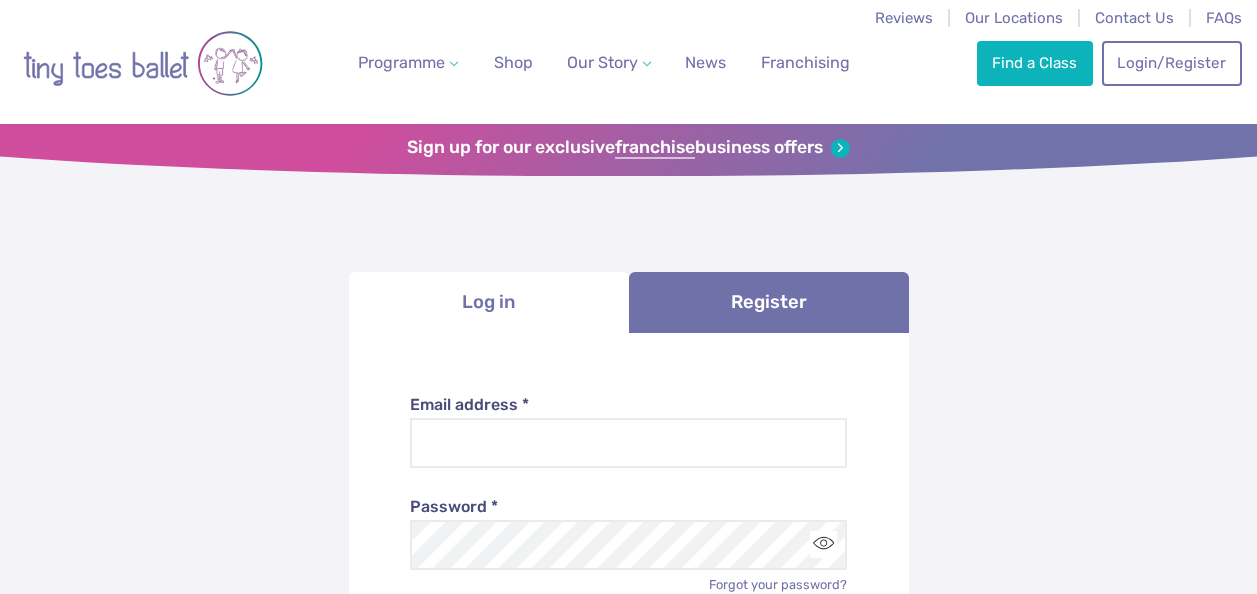 scroll, scrollTop: 0, scrollLeft: 0, axis: both 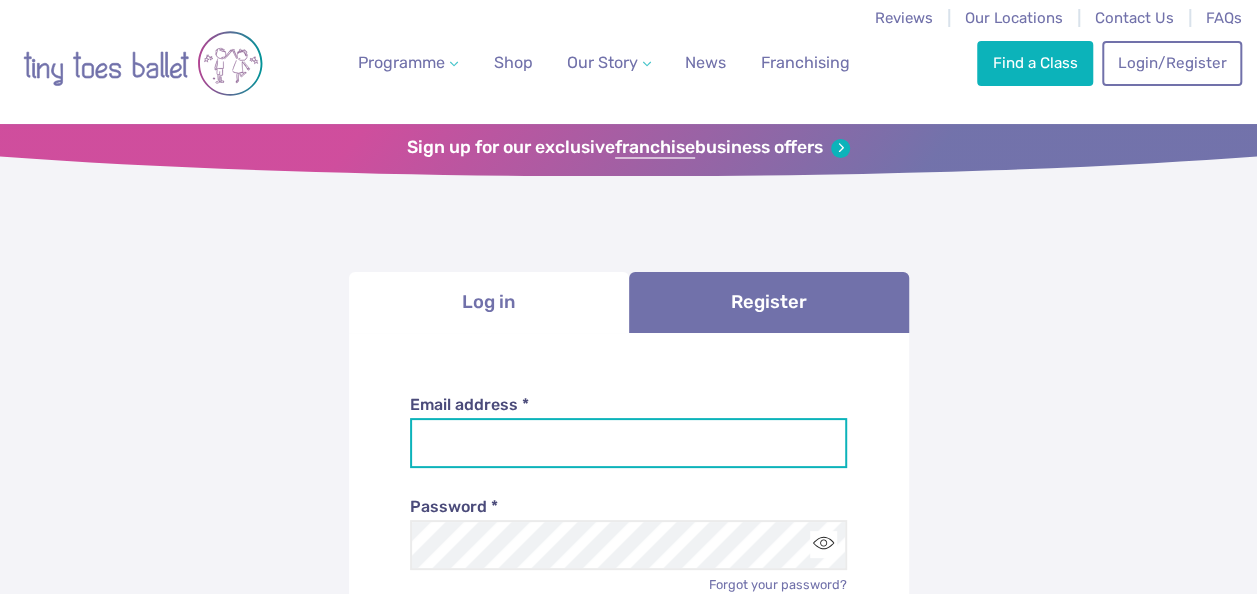 click on "Email address *" at bounding box center (628, 443) 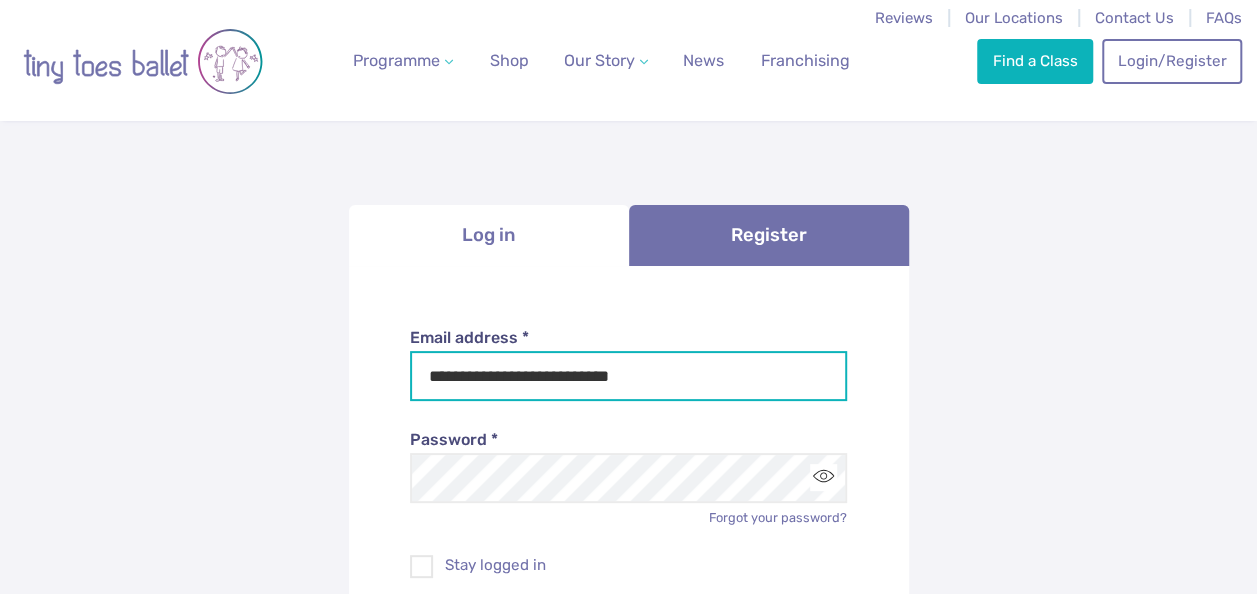 scroll, scrollTop: 300, scrollLeft: 0, axis: vertical 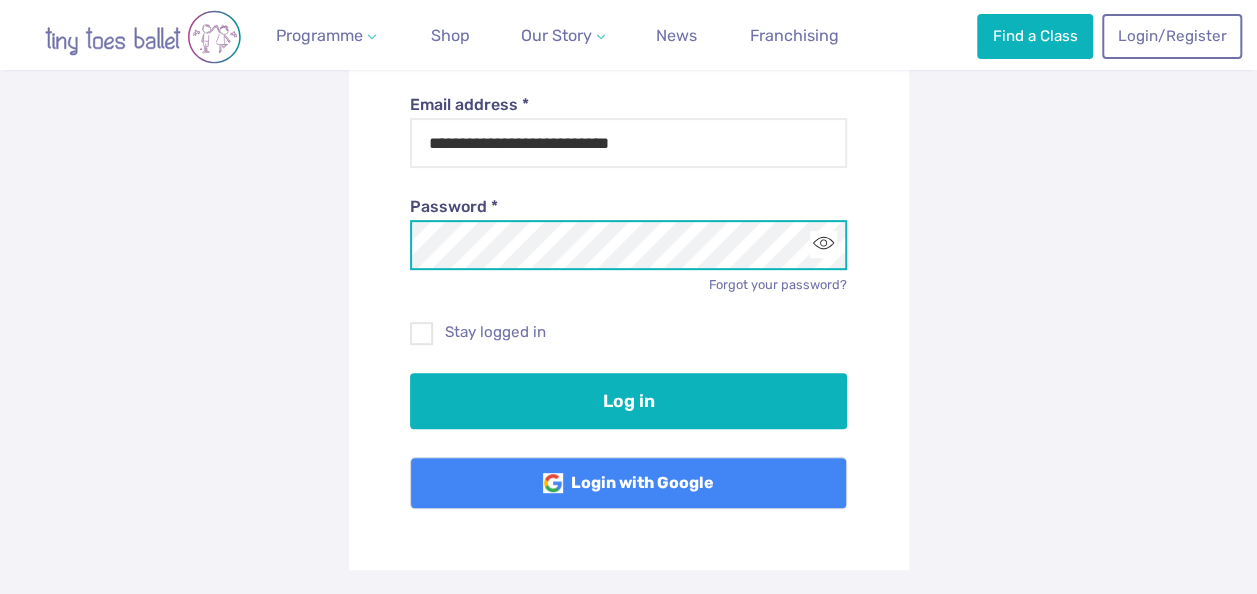 click on "Log in" at bounding box center [628, 401] 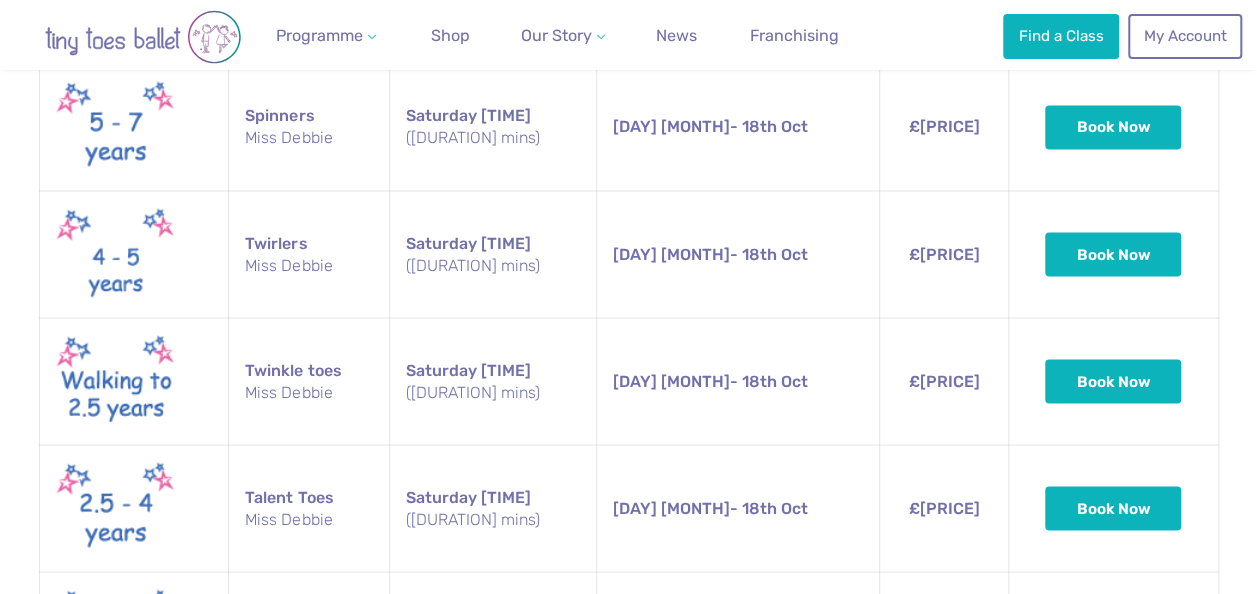 scroll, scrollTop: 1600, scrollLeft: 0, axis: vertical 